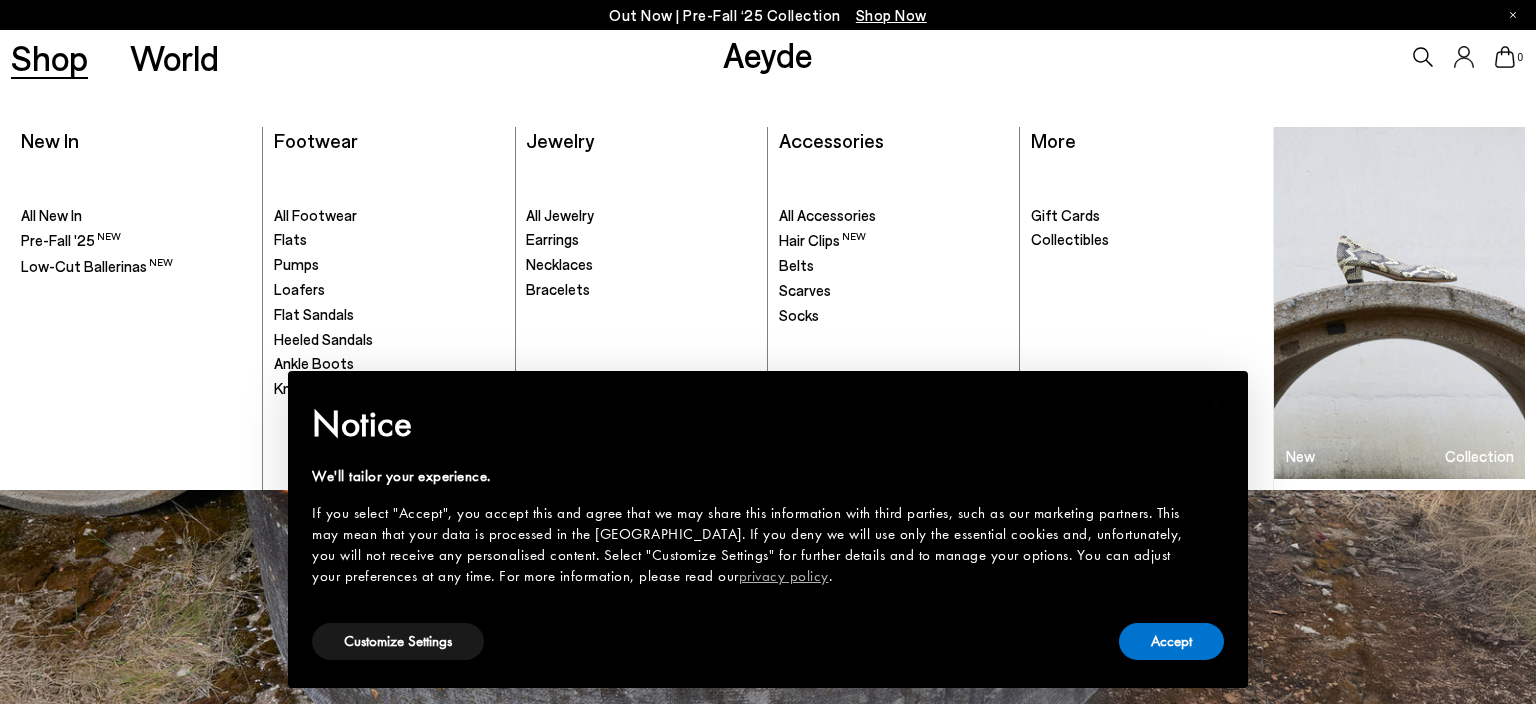 scroll, scrollTop: 0, scrollLeft: 0, axis: both 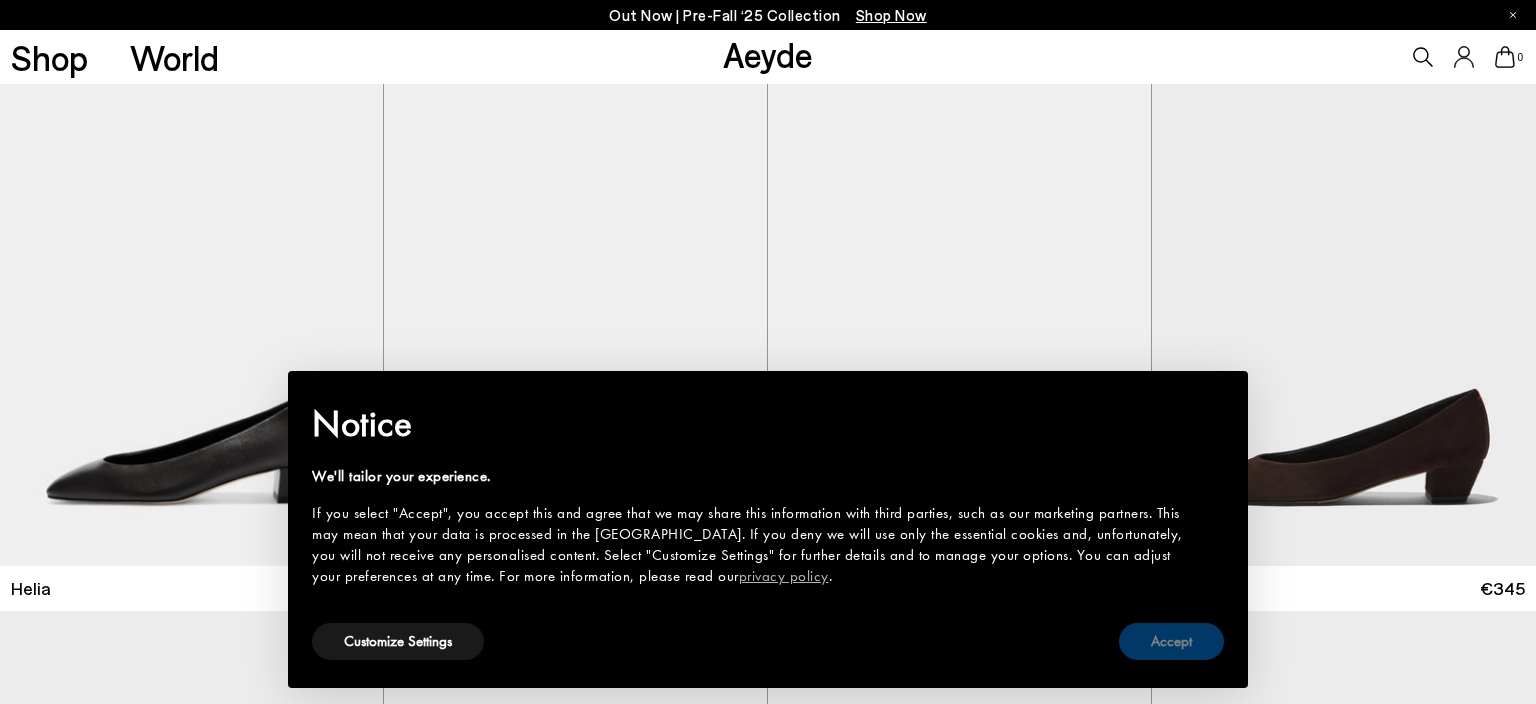click on "Accept" at bounding box center [1171, 641] 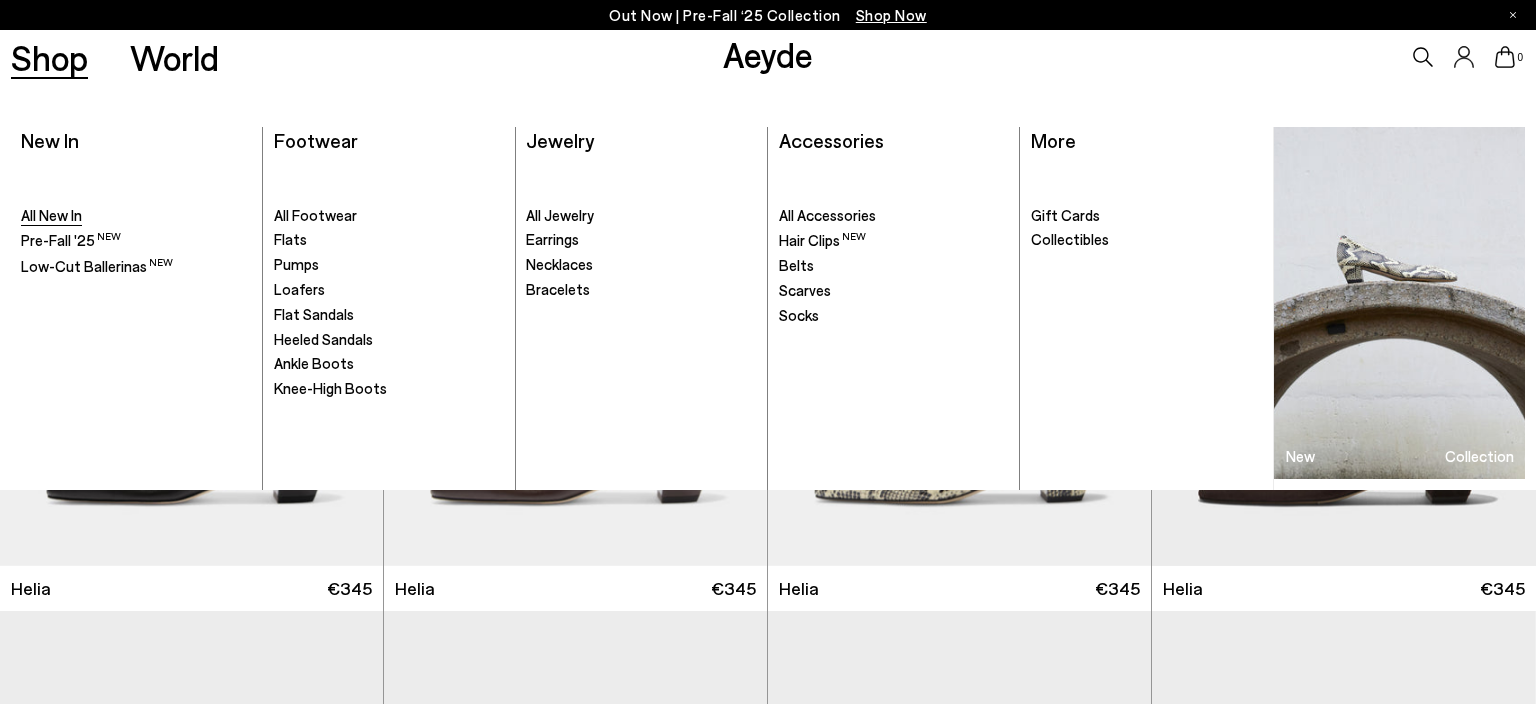 click on "All New In" at bounding box center (51, 215) 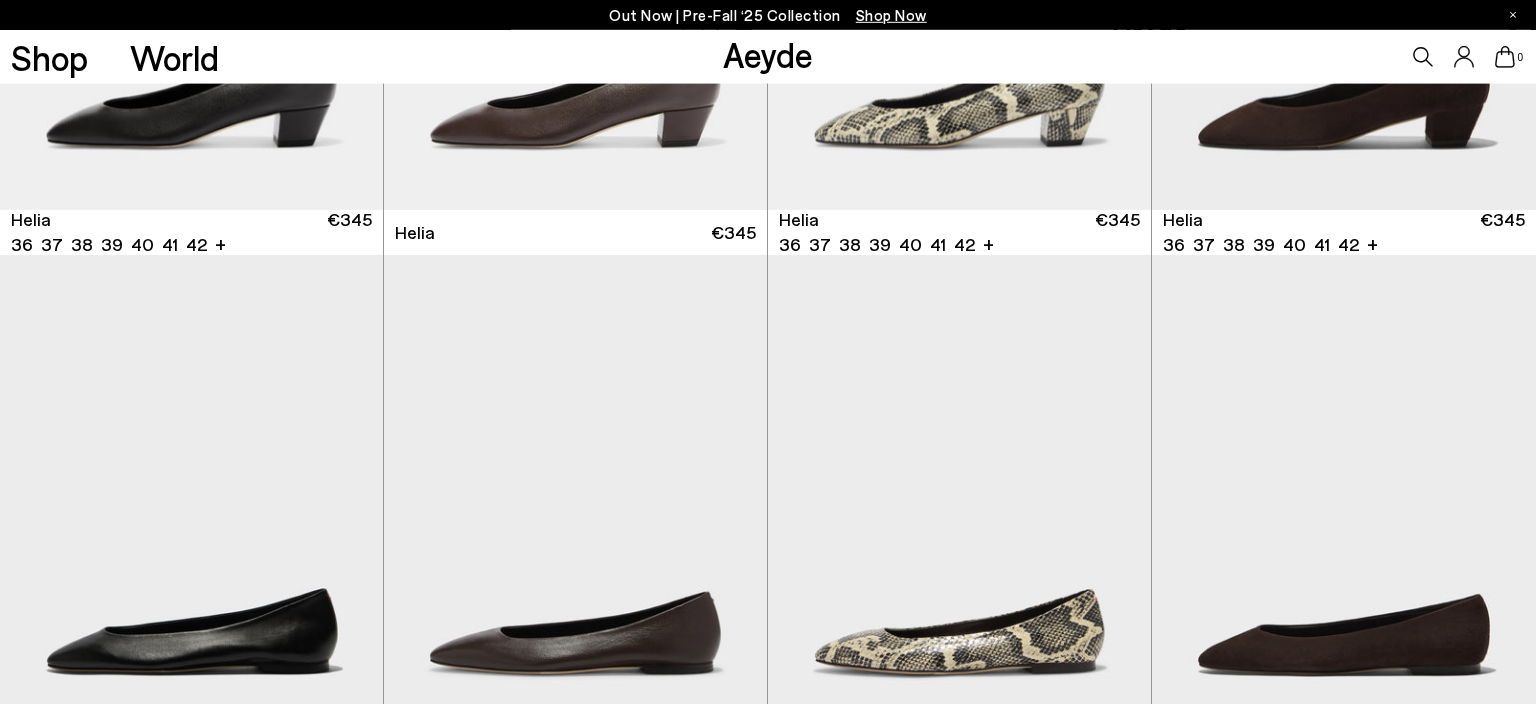 scroll, scrollTop: 739, scrollLeft: 0, axis: vertical 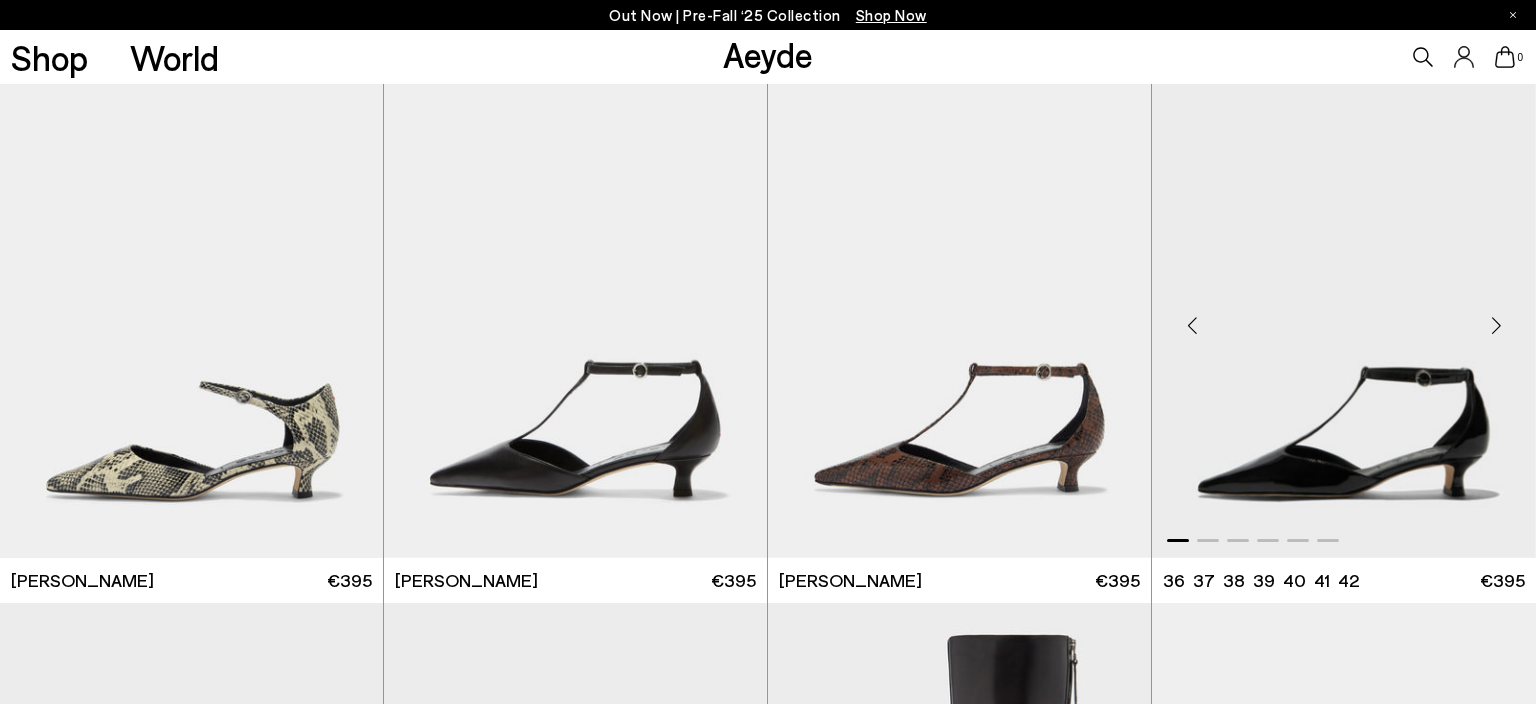 click at bounding box center [1344, 317] 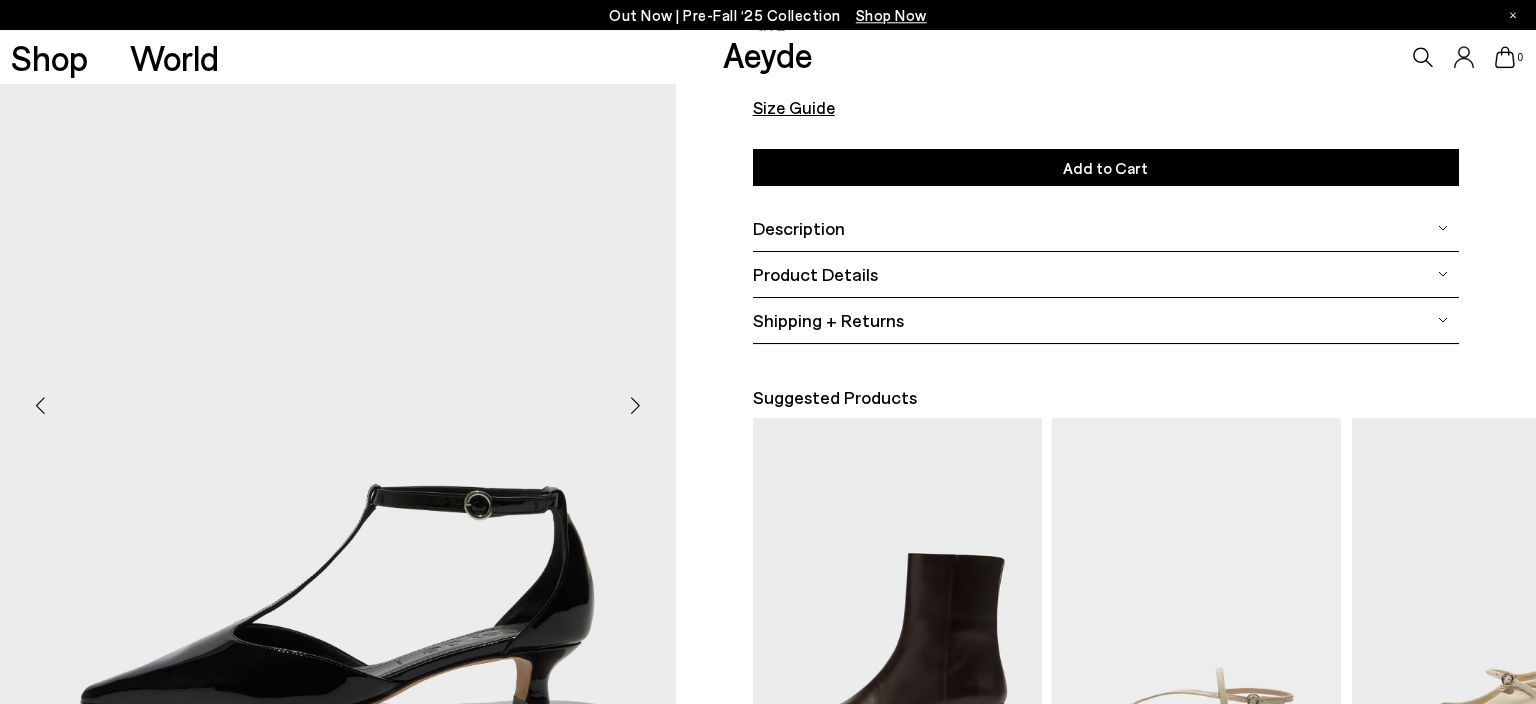 scroll, scrollTop: 316, scrollLeft: 0, axis: vertical 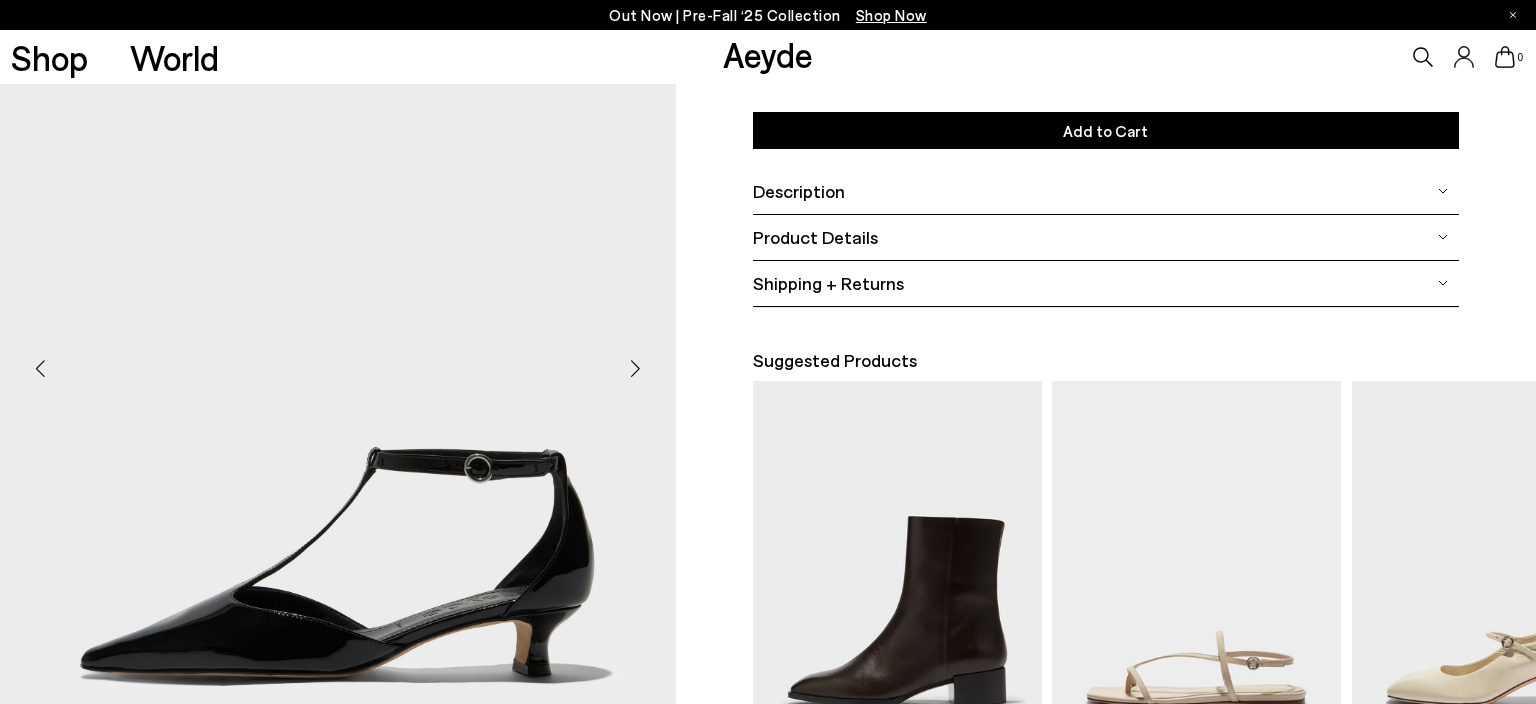 click at bounding box center [636, 369] 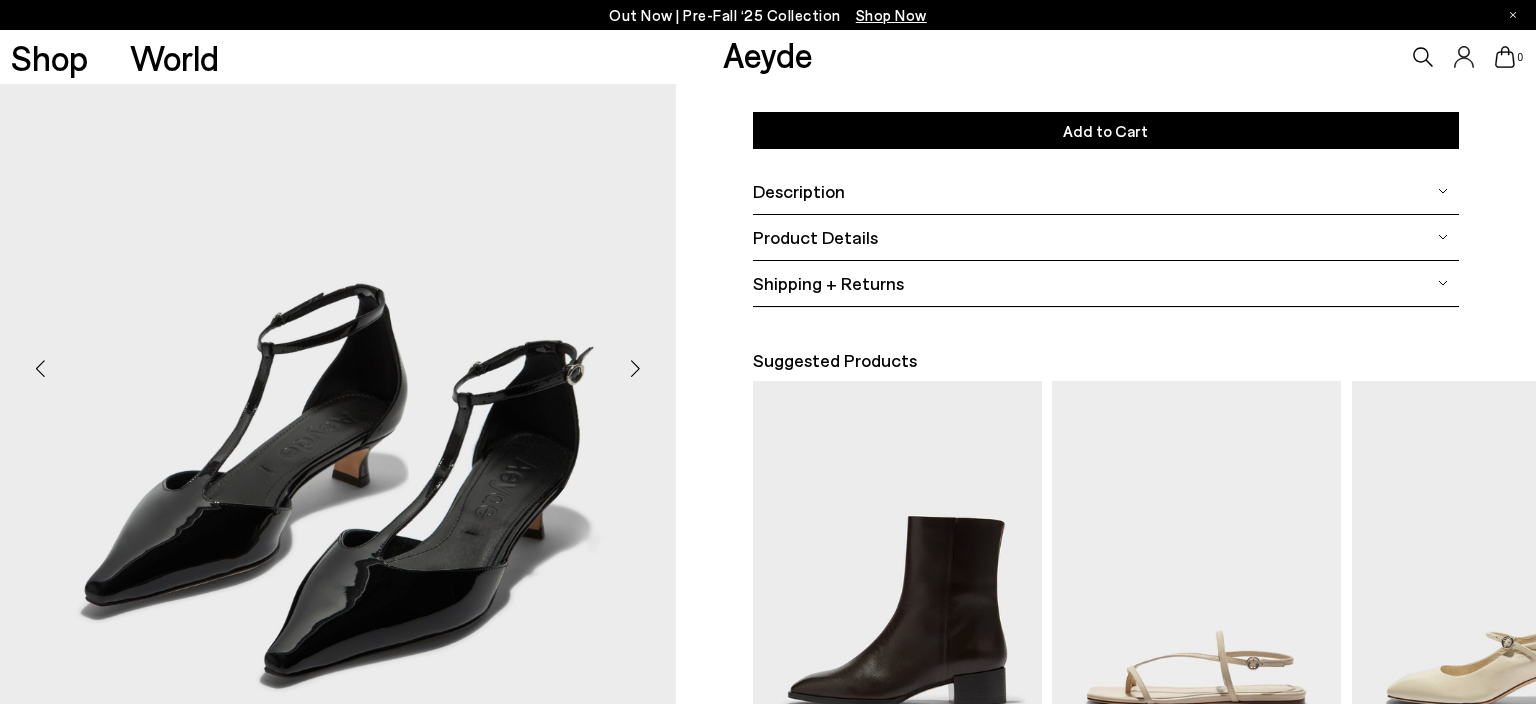 click at bounding box center (636, 369) 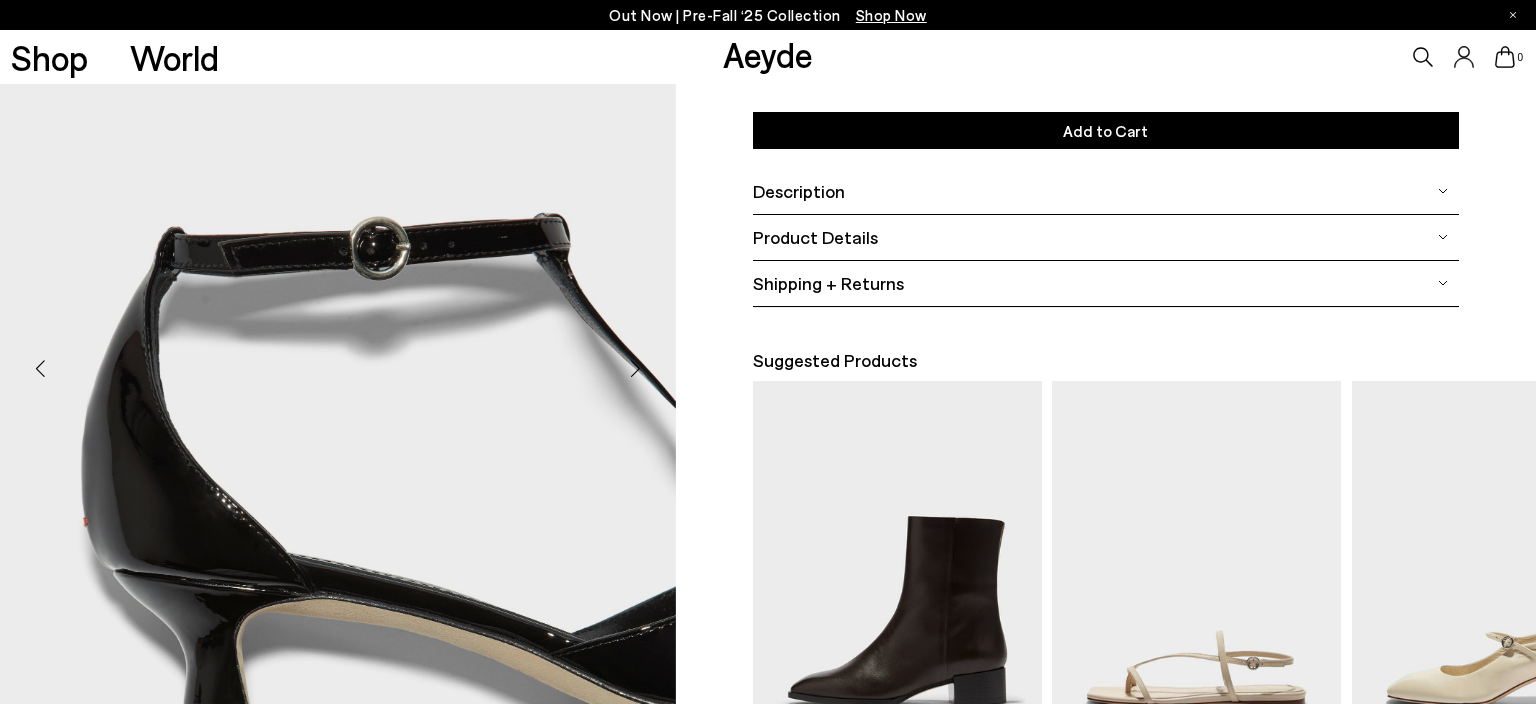 click at bounding box center [636, 369] 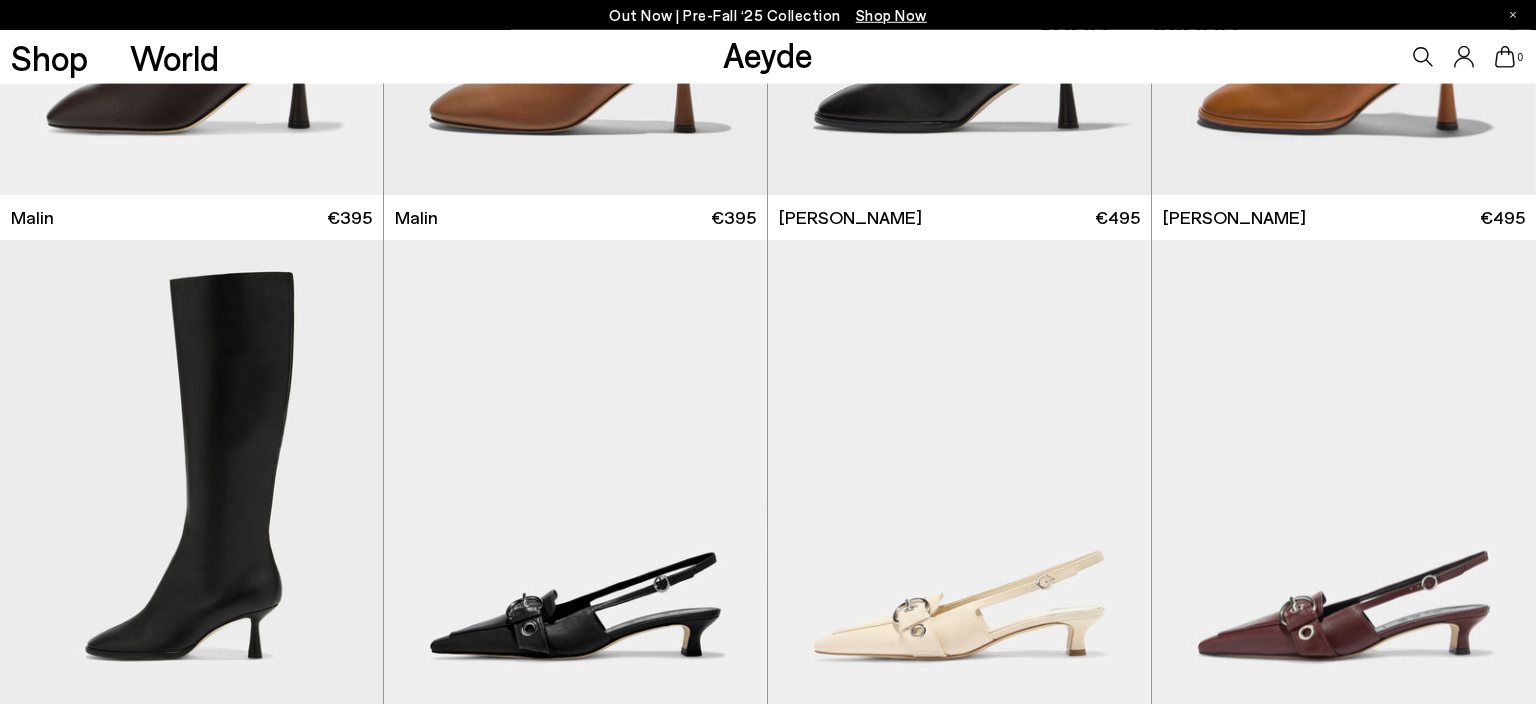 scroll, scrollTop: 4216, scrollLeft: 0, axis: vertical 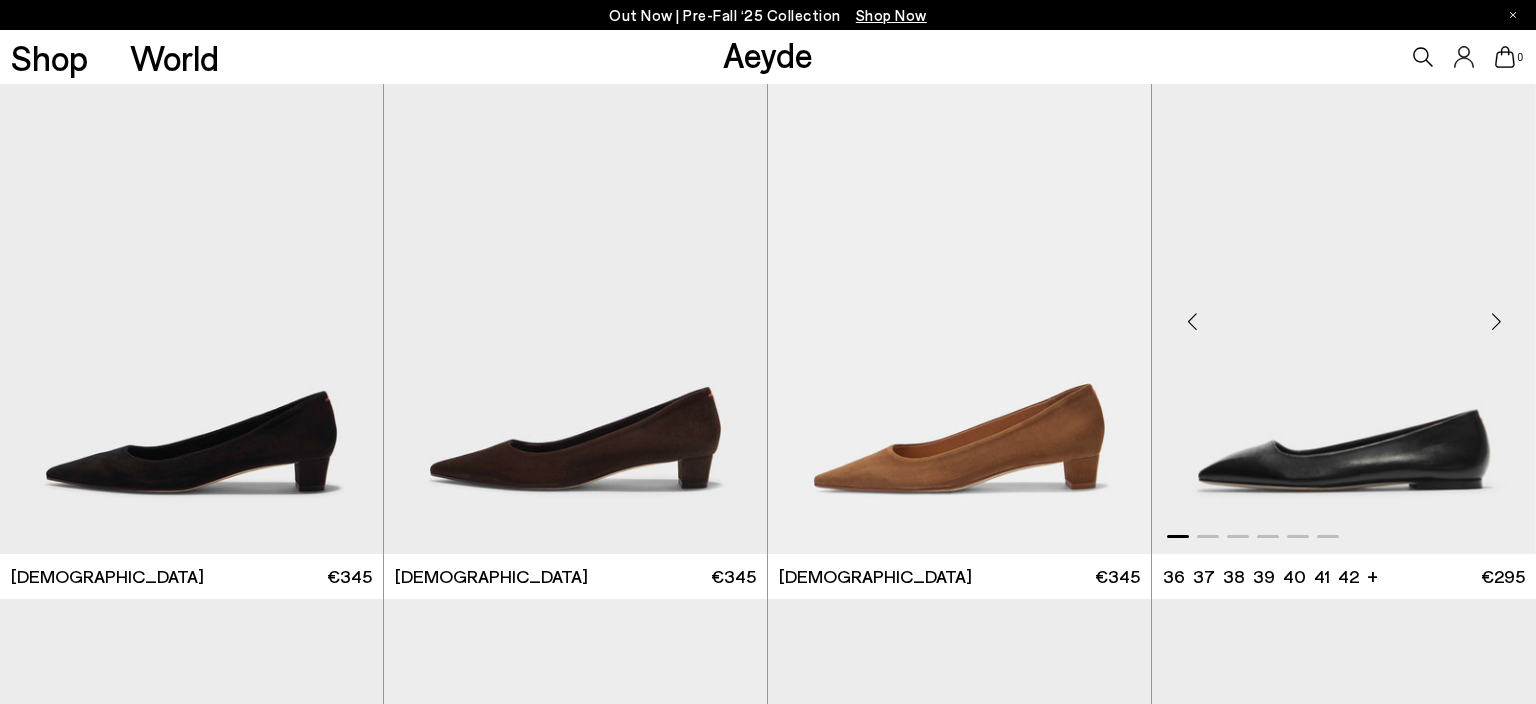click at bounding box center [1344, 313] 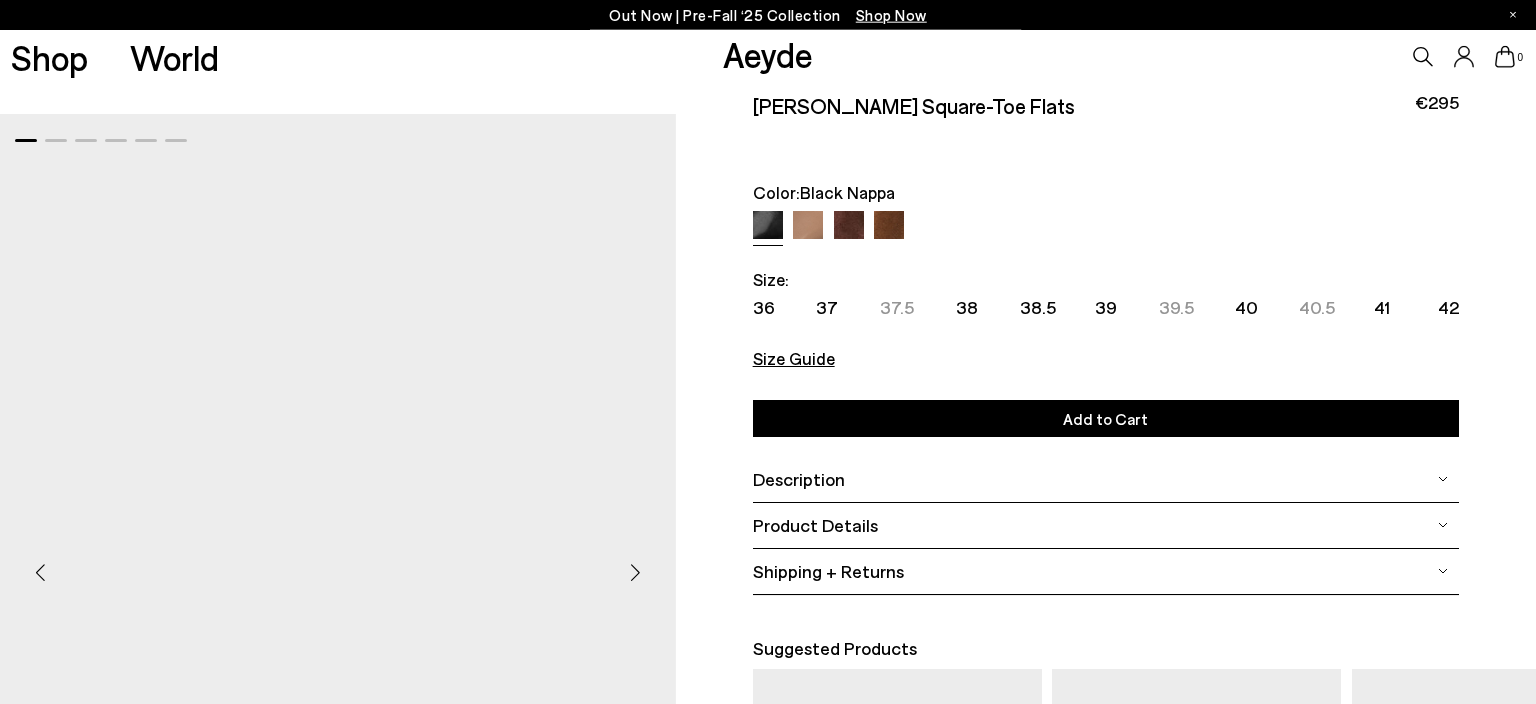 scroll, scrollTop: 0, scrollLeft: 0, axis: both 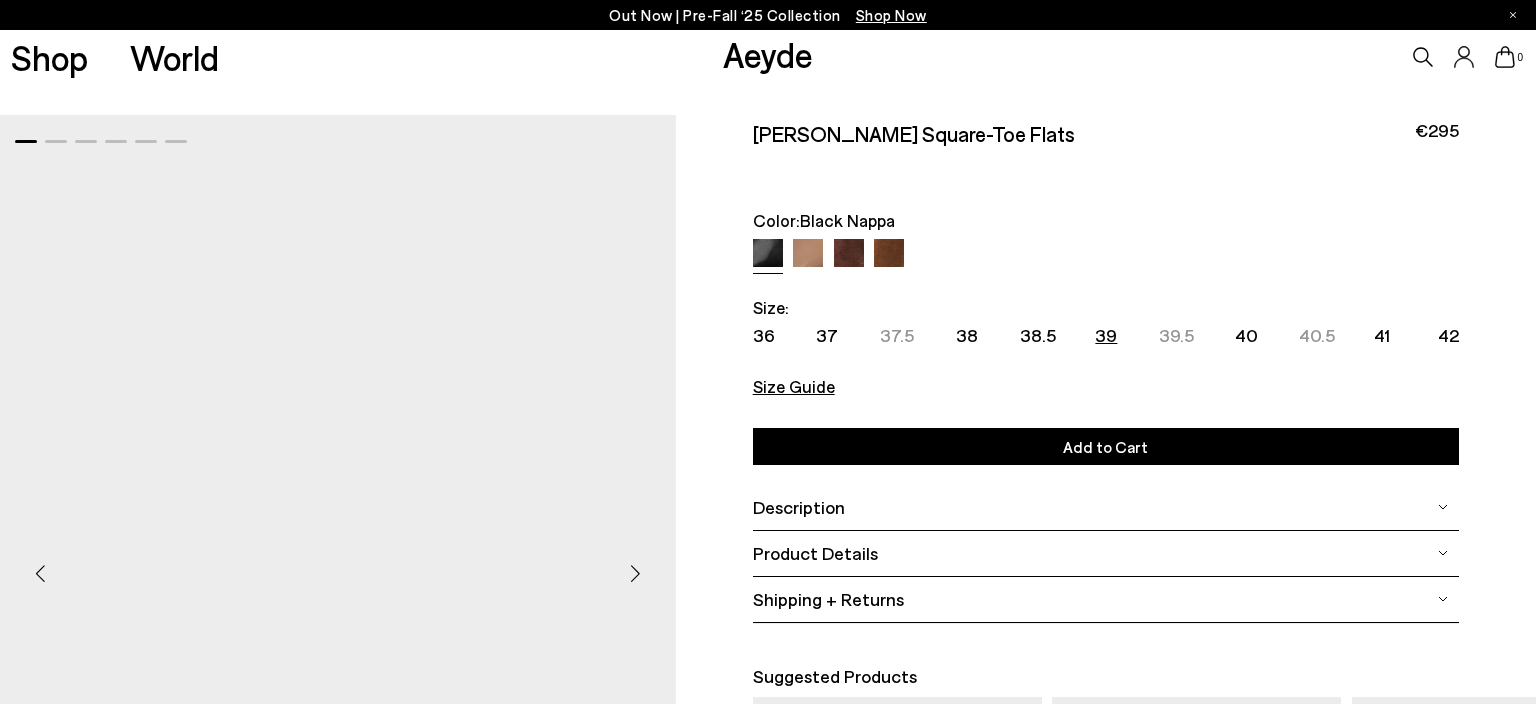 click on "39" at bounding box center (1106, 335) 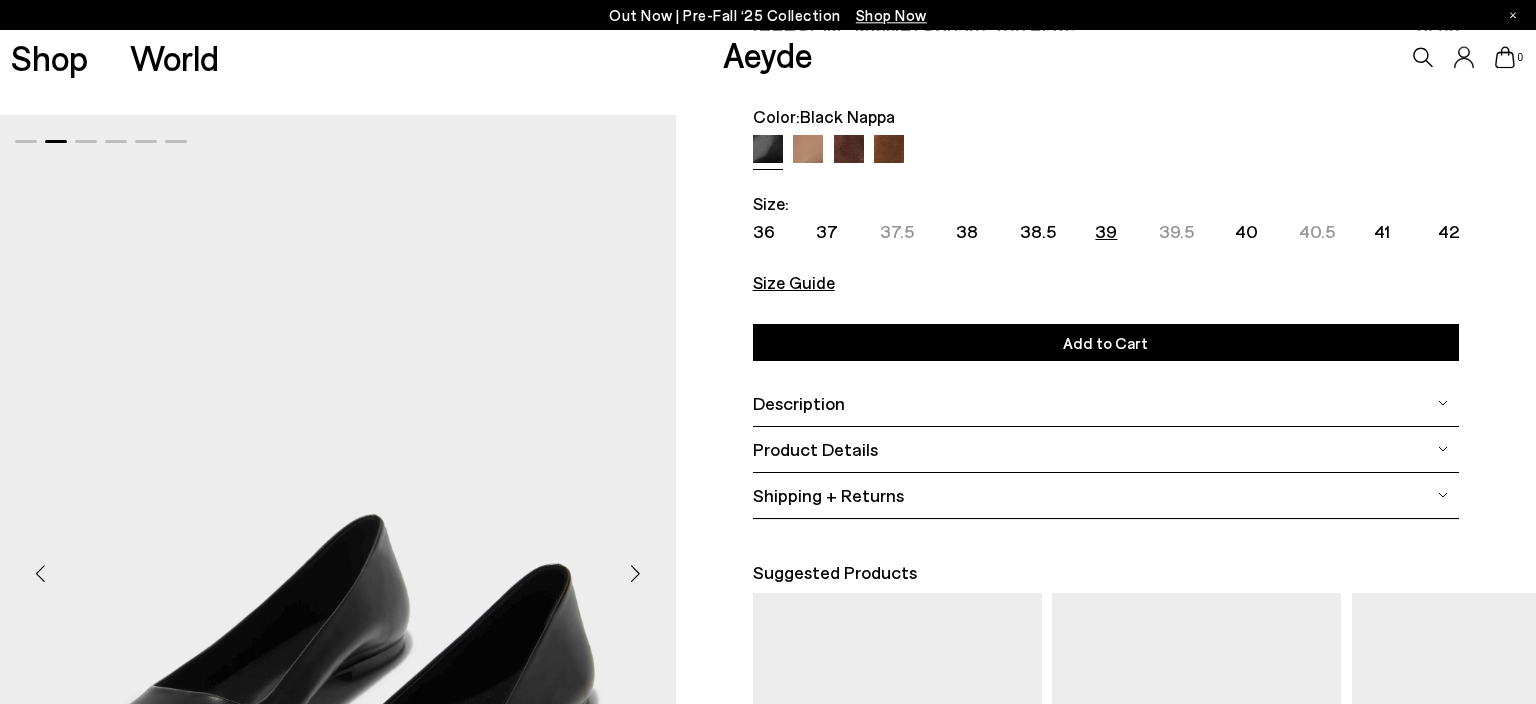 scroll, scrollTop: 105, scrollLeft: 0, axis: vertical 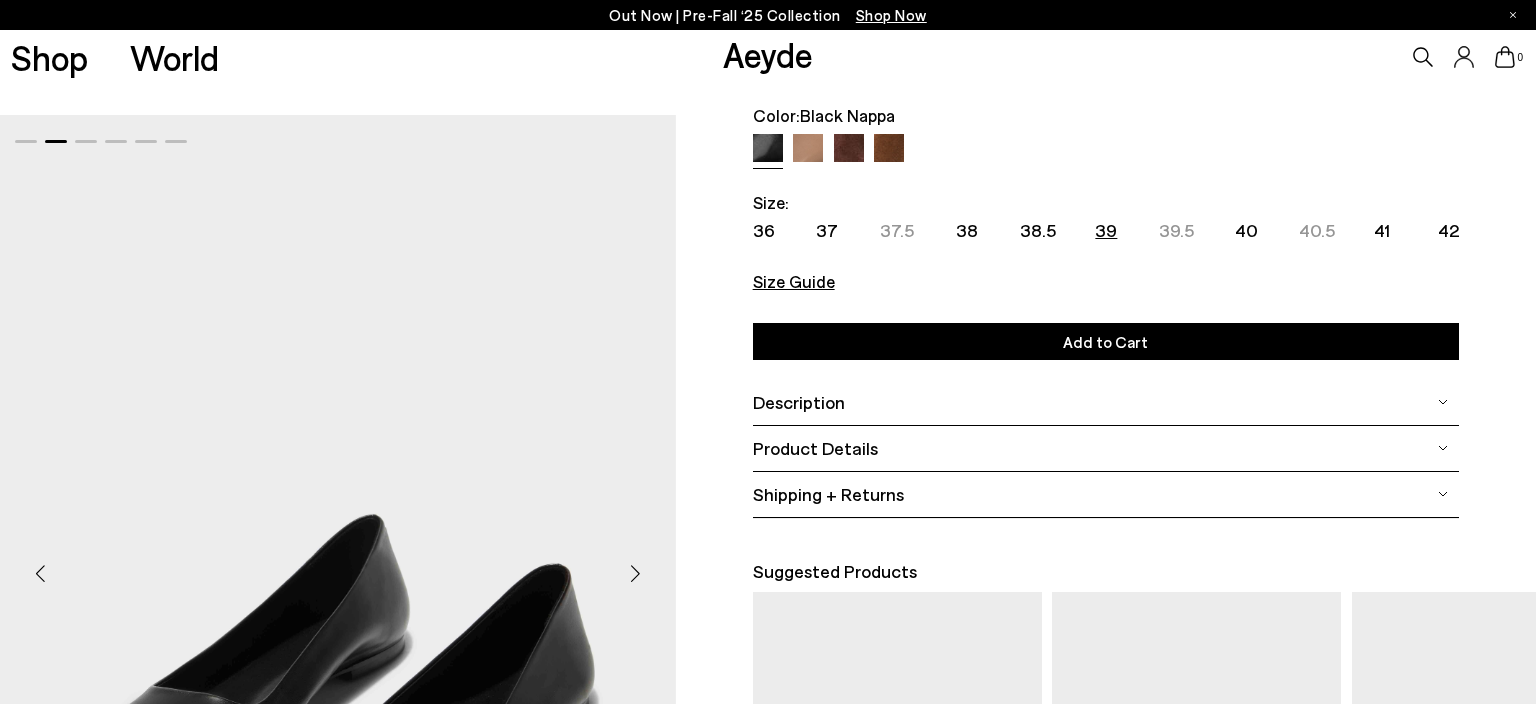 click at bounding box center (808, 149) 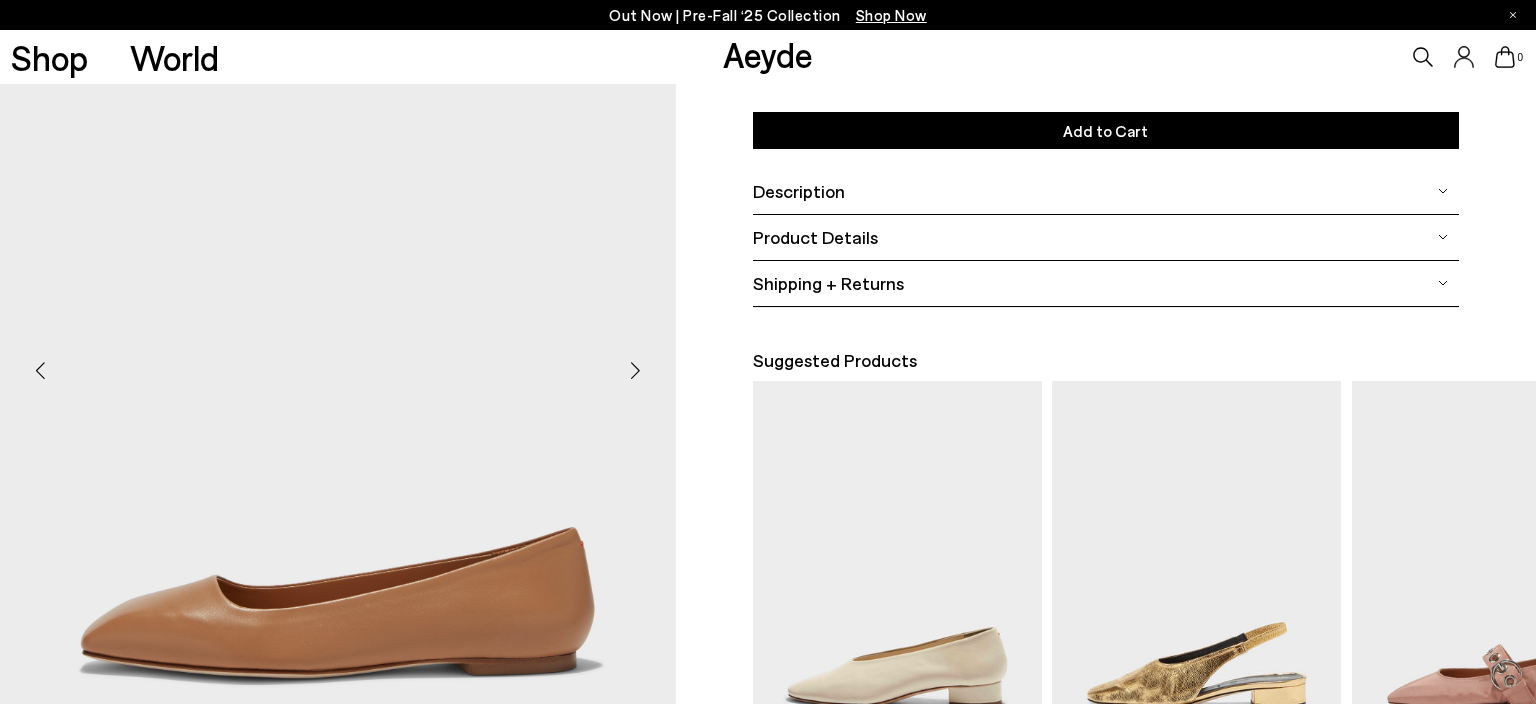 scroll, scrollTop: 317, scrollLeft: 0, axis: vertical 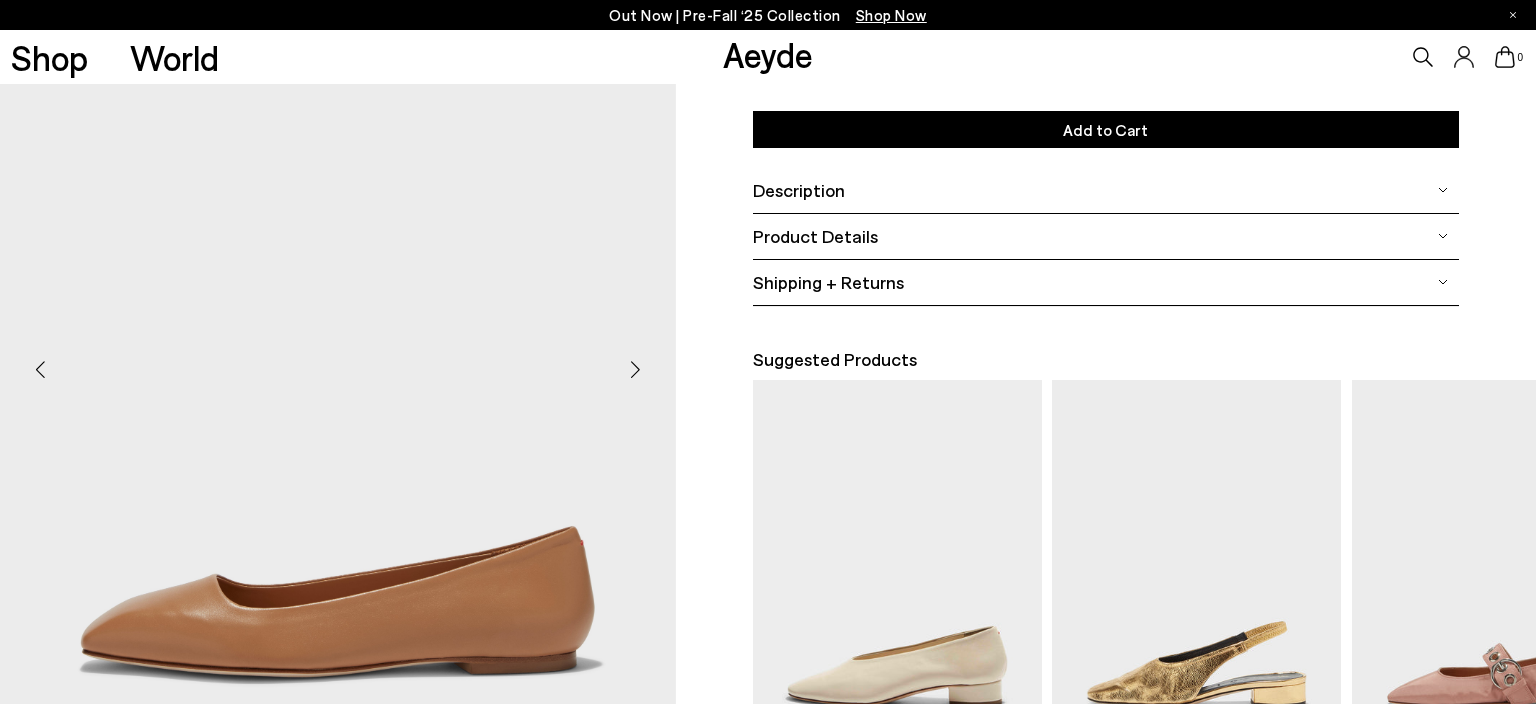 click at bounding box center [636, 370] 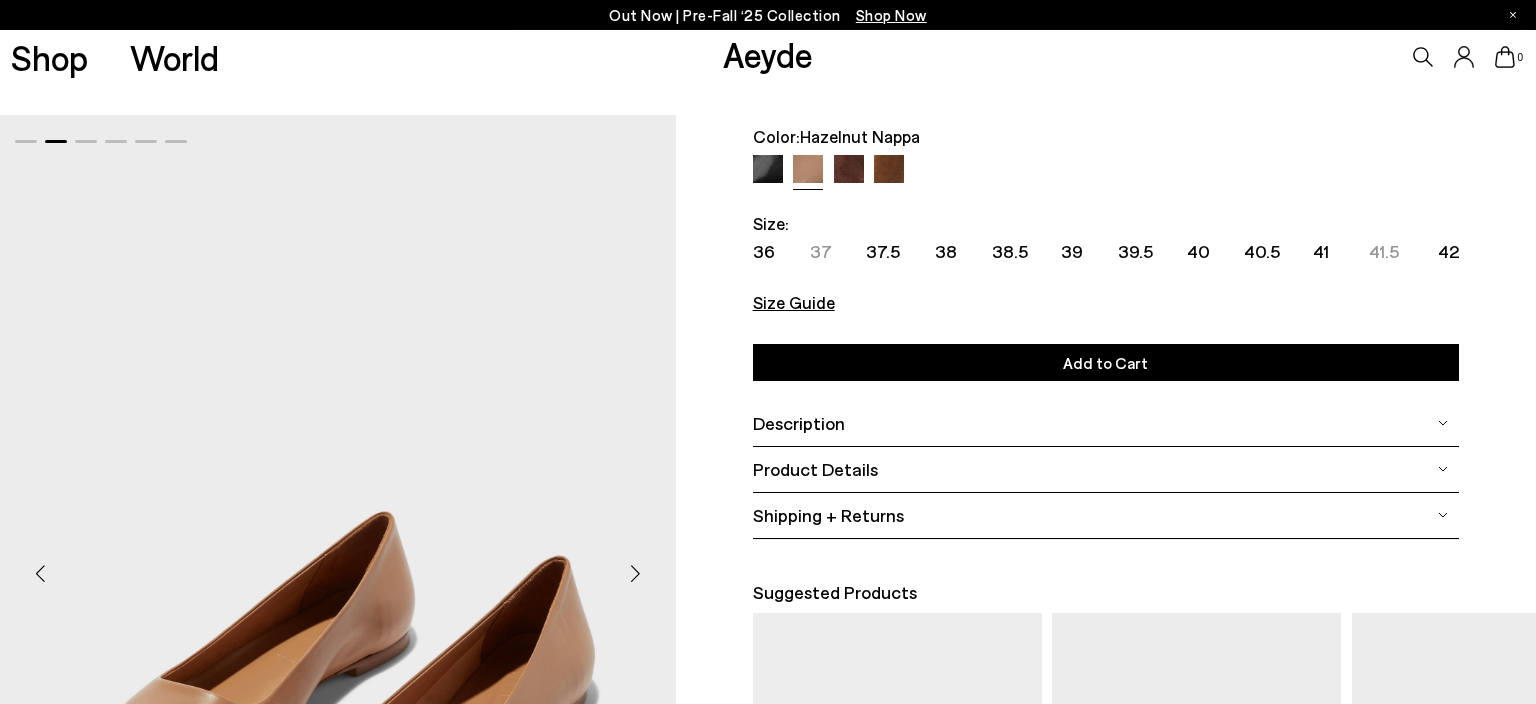 scroll, scrollTop: 0, scrollLeft: 0, axis: both 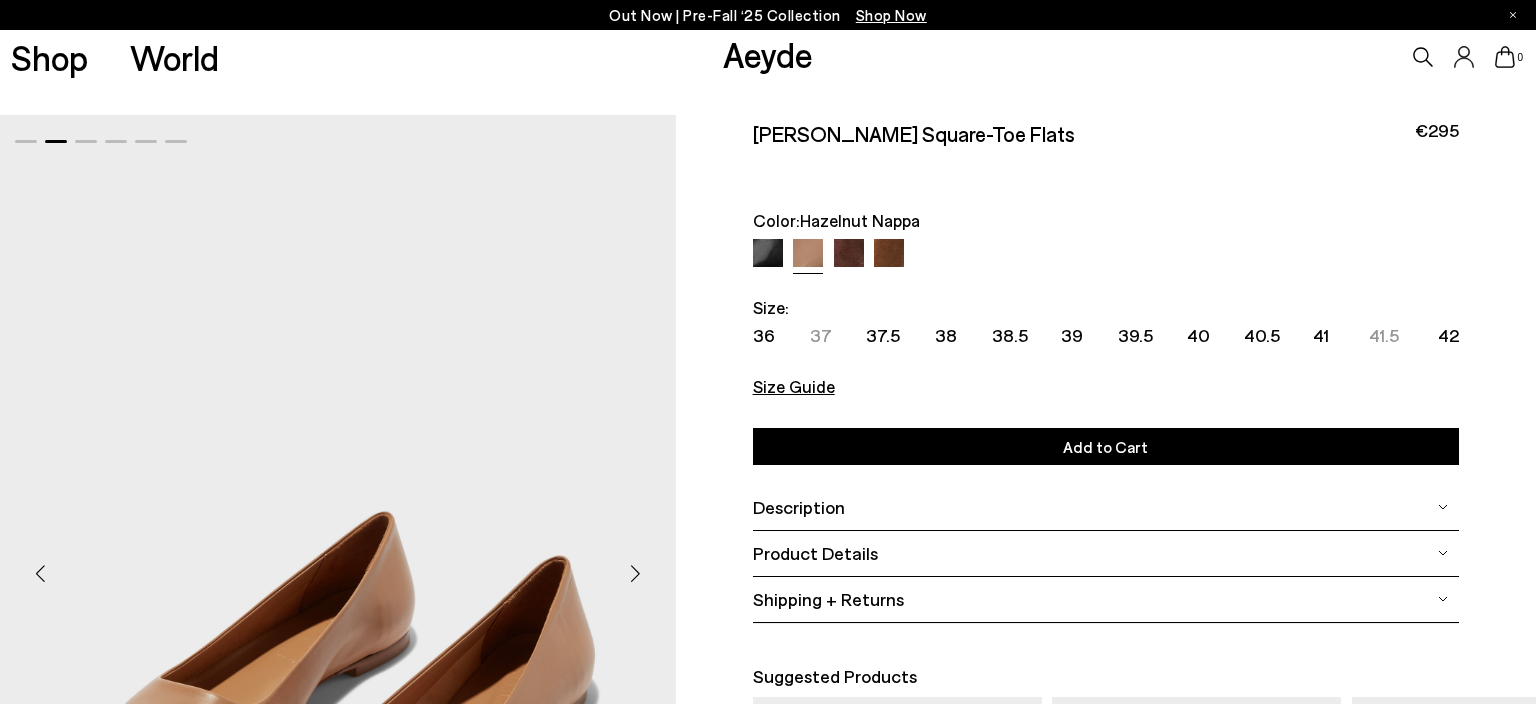 click at bounding box center [849, 254] 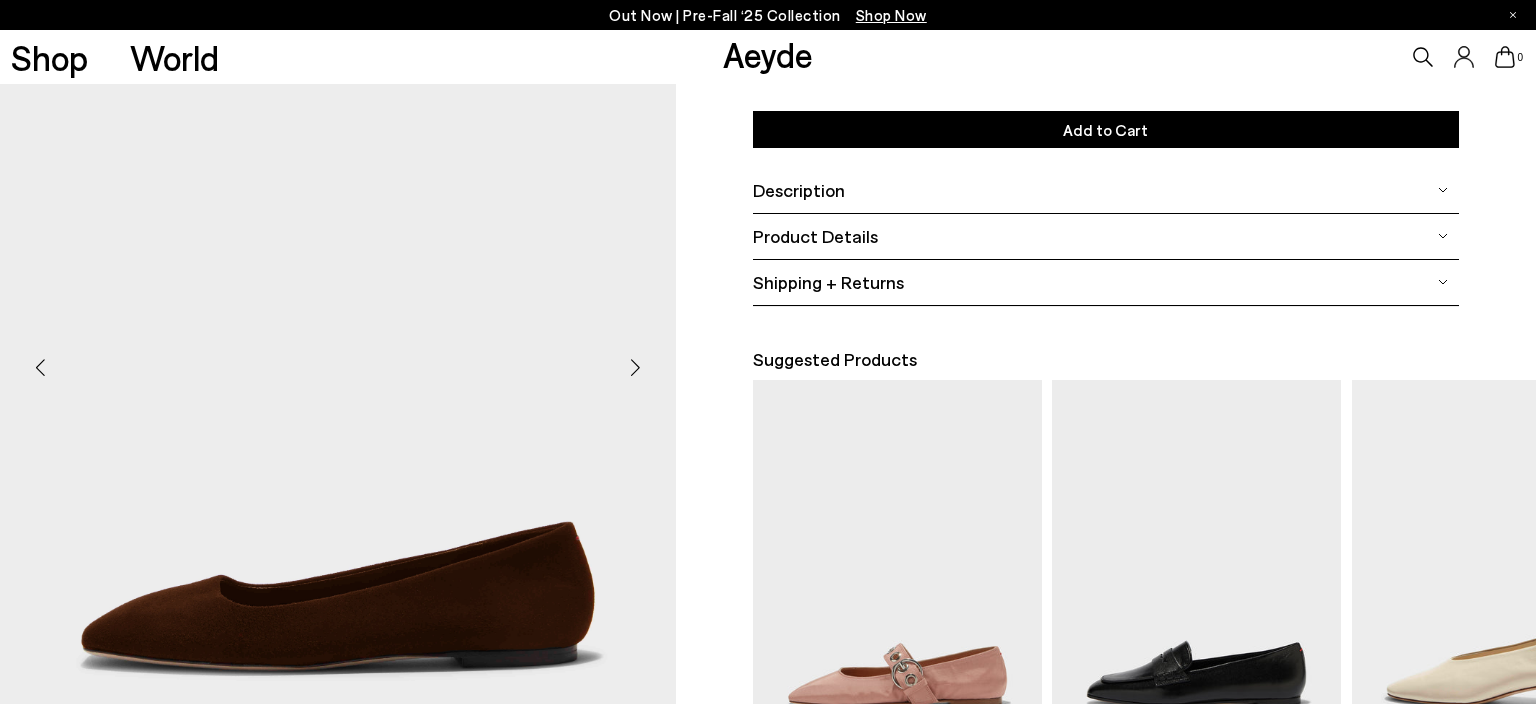 scroll, scrollTop: 105, scrollLeft: 0, axis: vertical 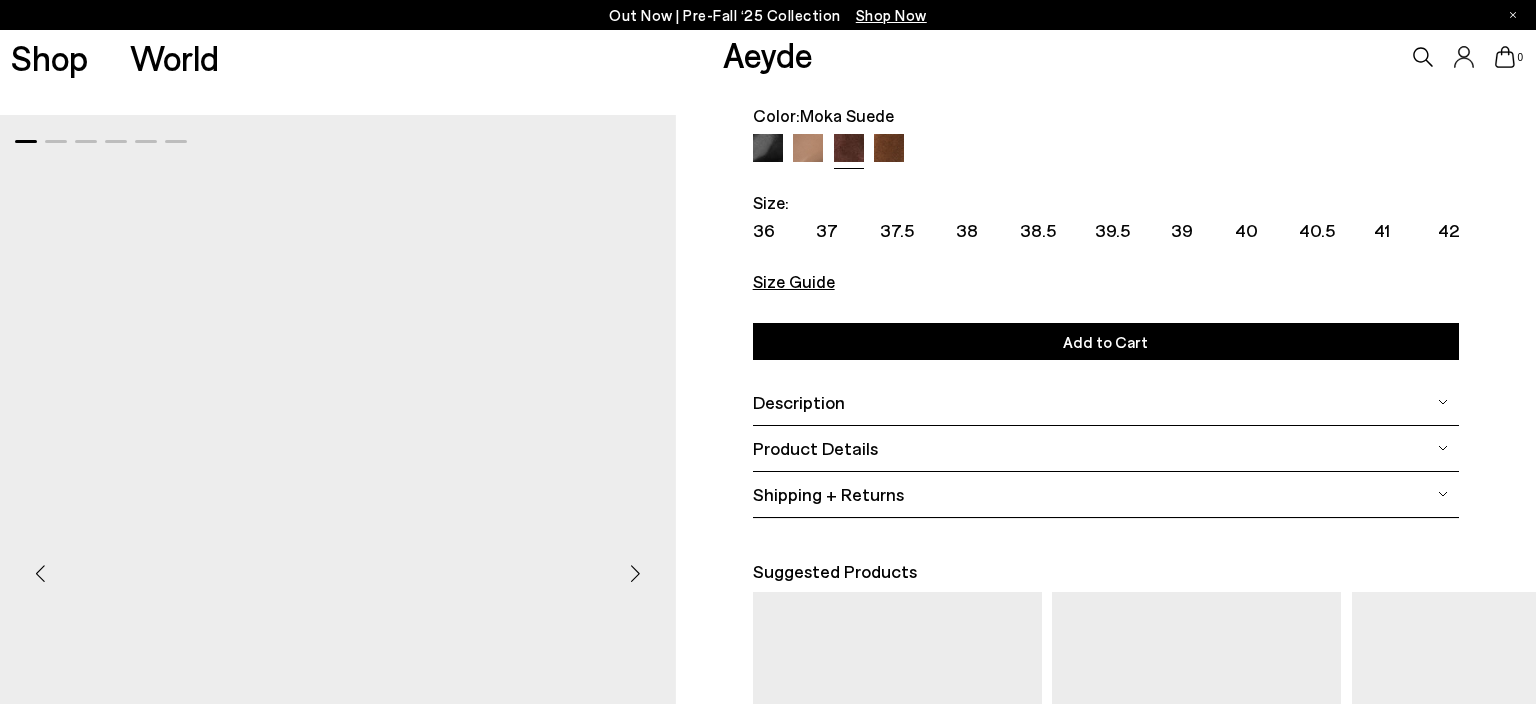 click at bounding box center [889, 149] 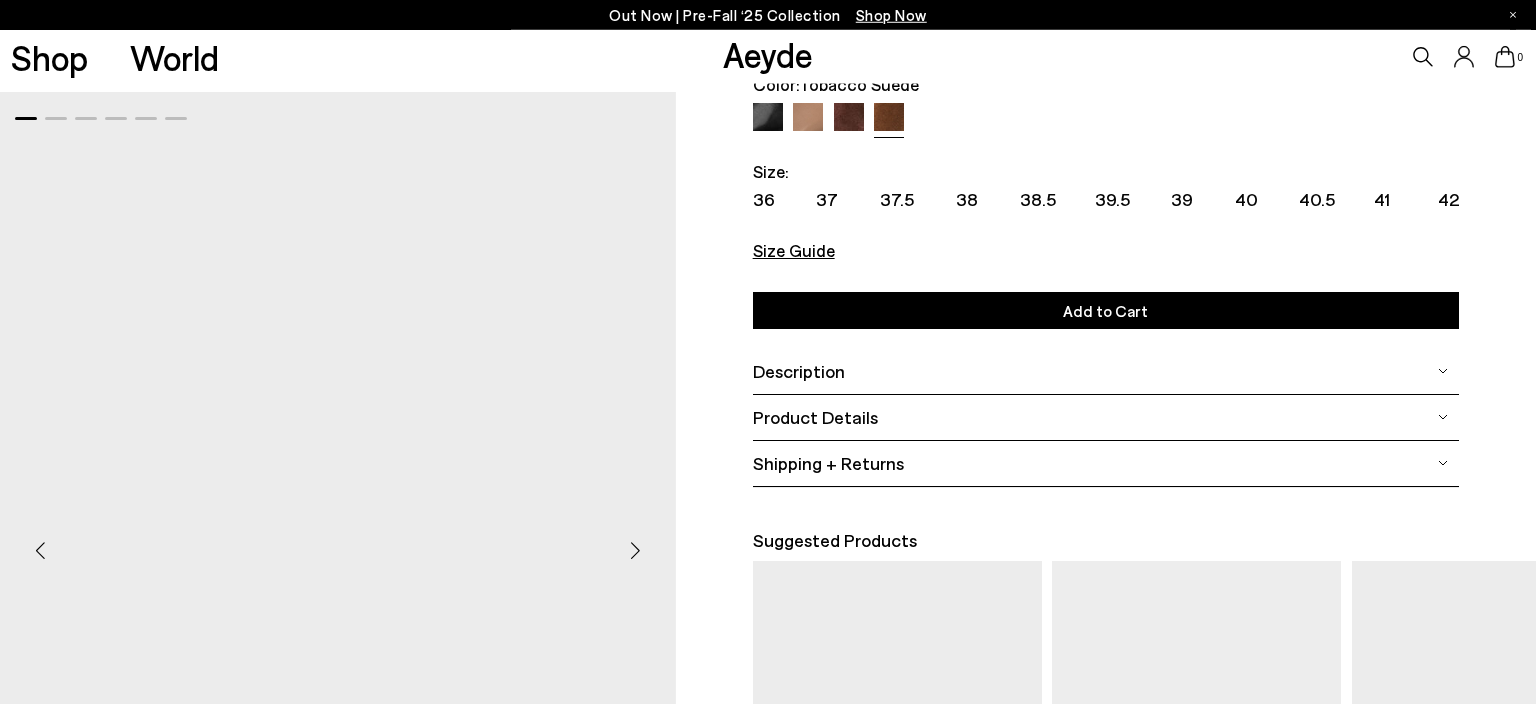 scroll, scrollTop: 0, scrollLeft: 0, axis: both 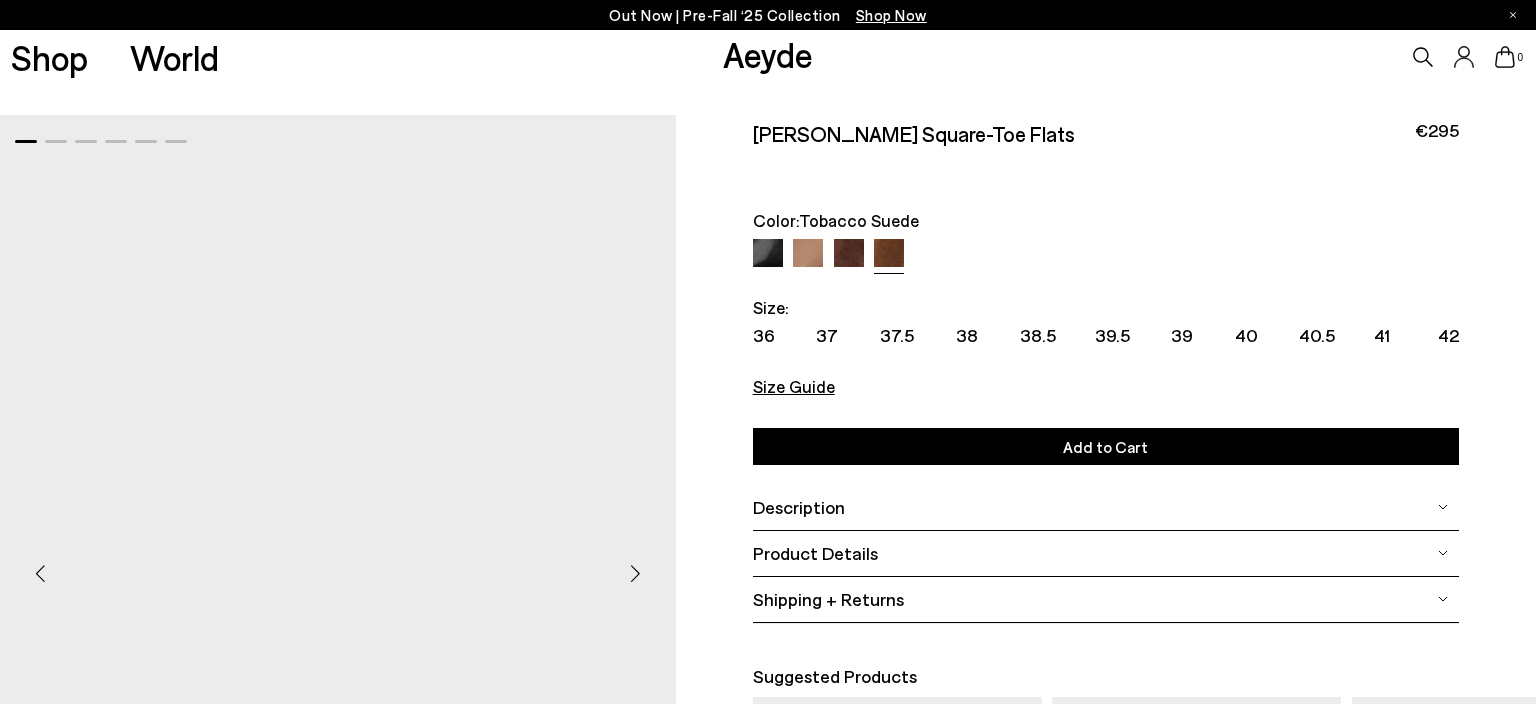 click at bounding box center (768, 254) 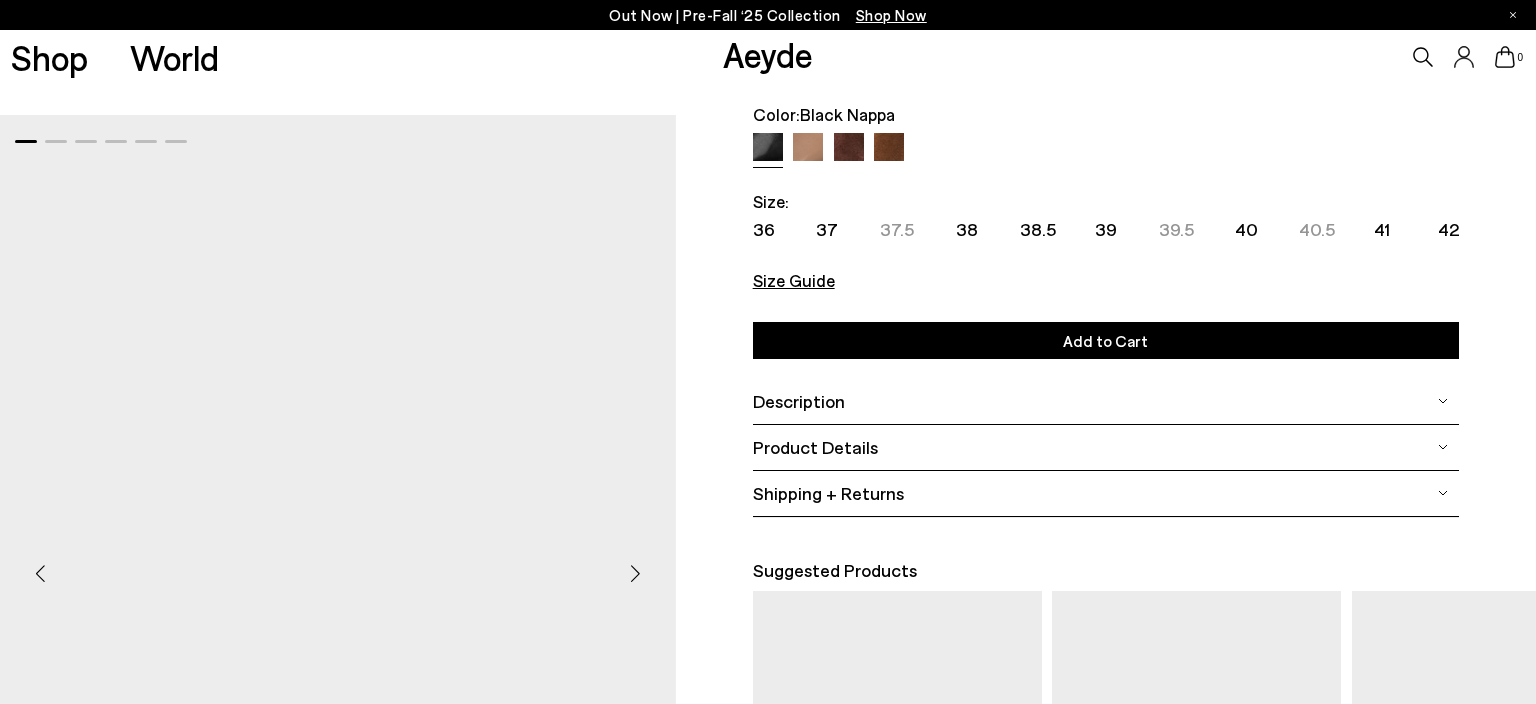 scroll, scrollTop: 0, scrollLeft: 0, axis: both 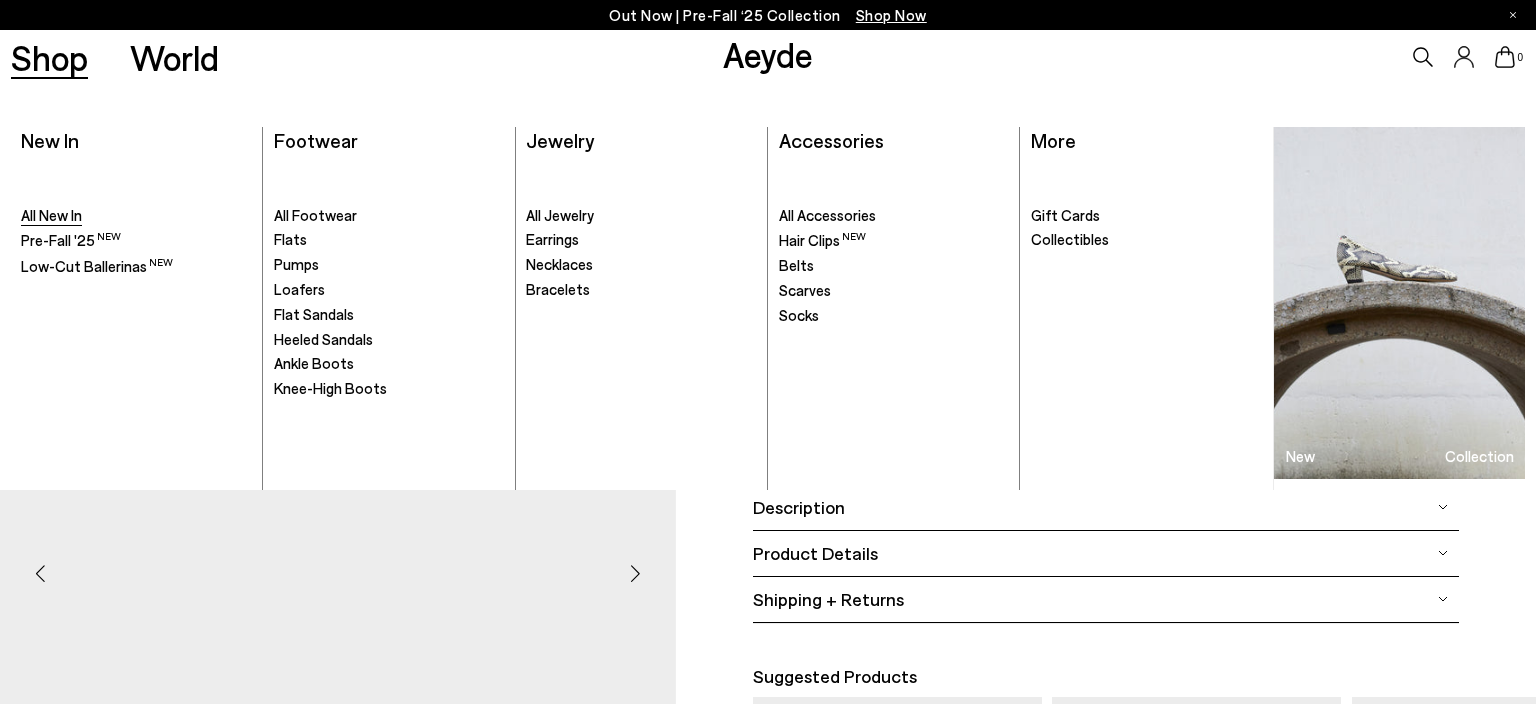 click on "All New In" at bounding box center [51, 215] 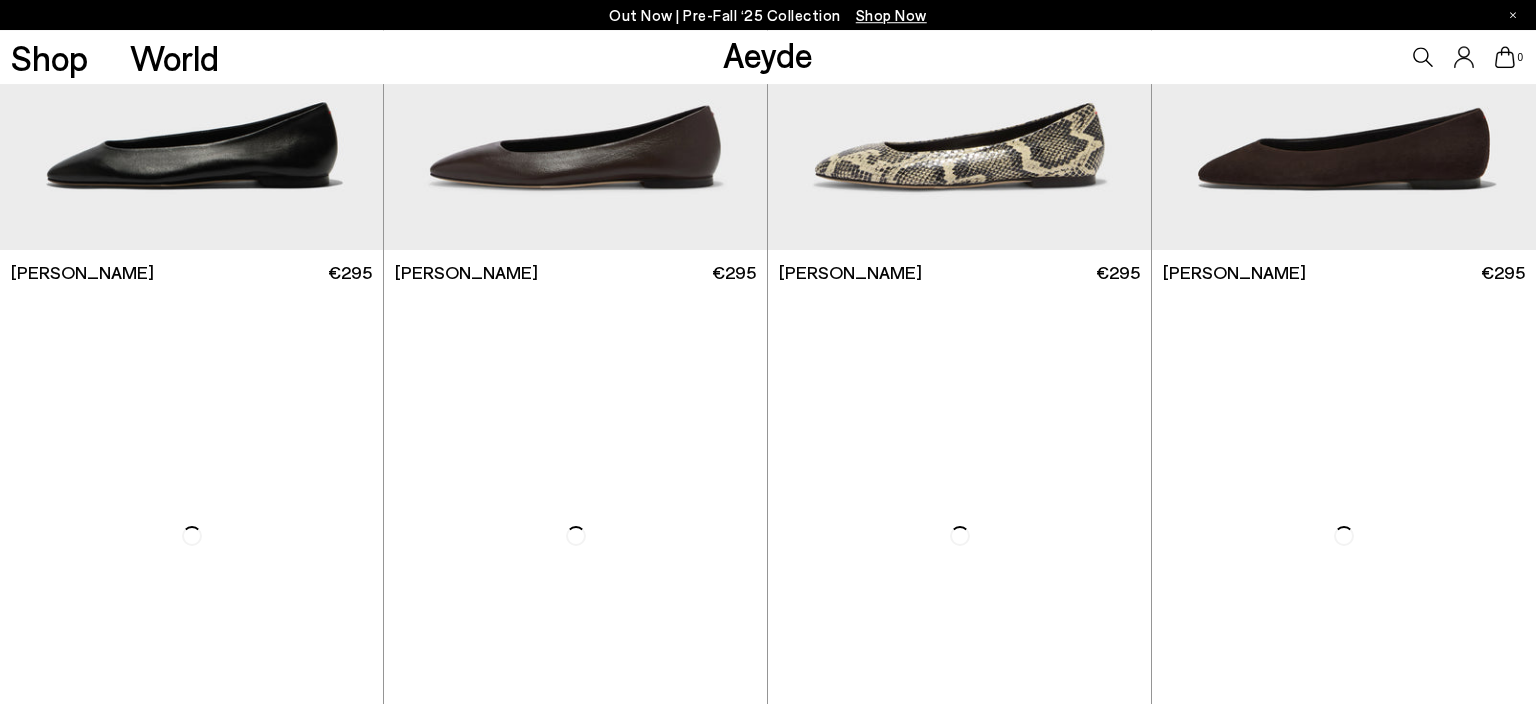 scroll, scrollTop: 844, scrollLeft: 0, axis: vertical 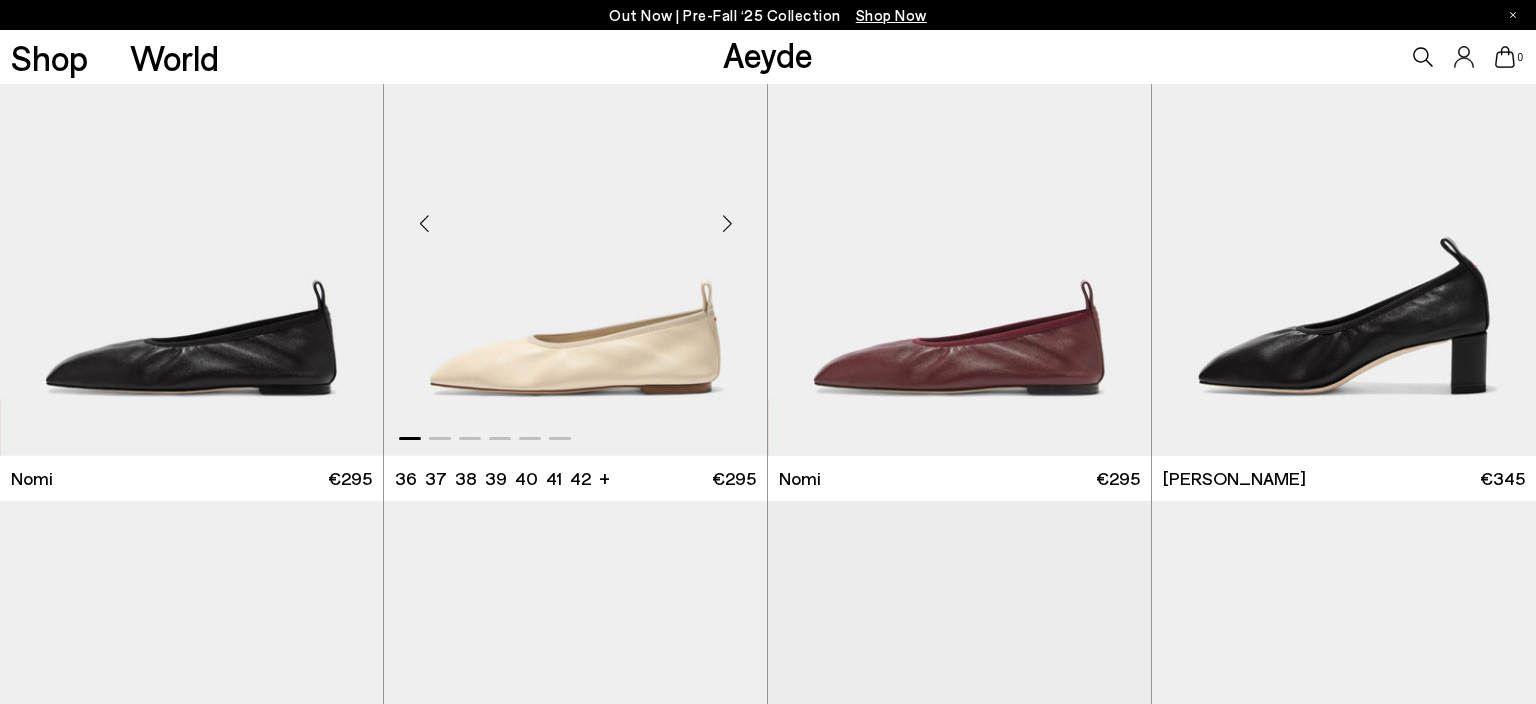 click at bounding box center (727, 223) 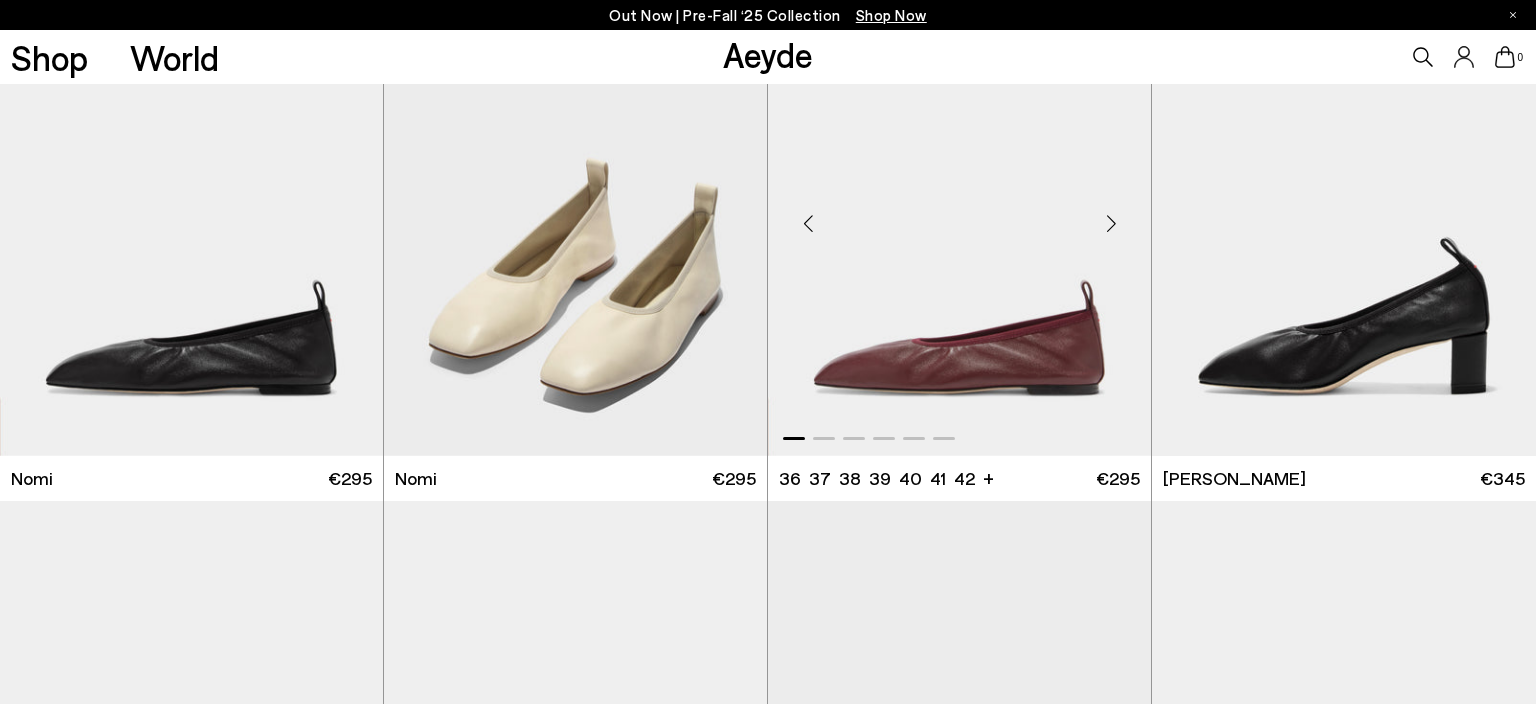 click at bounding box center (1111, 223) 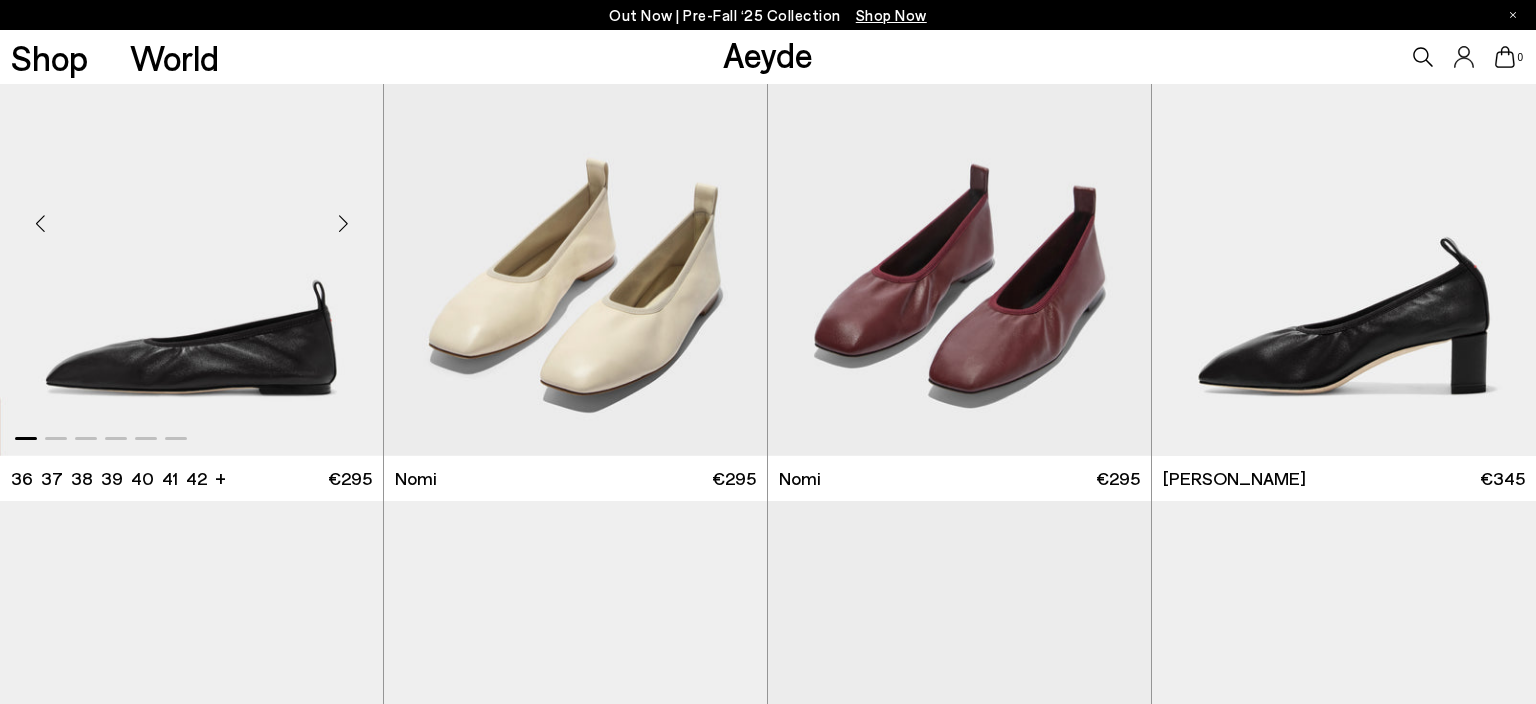 click at bounding box center [343, 223] 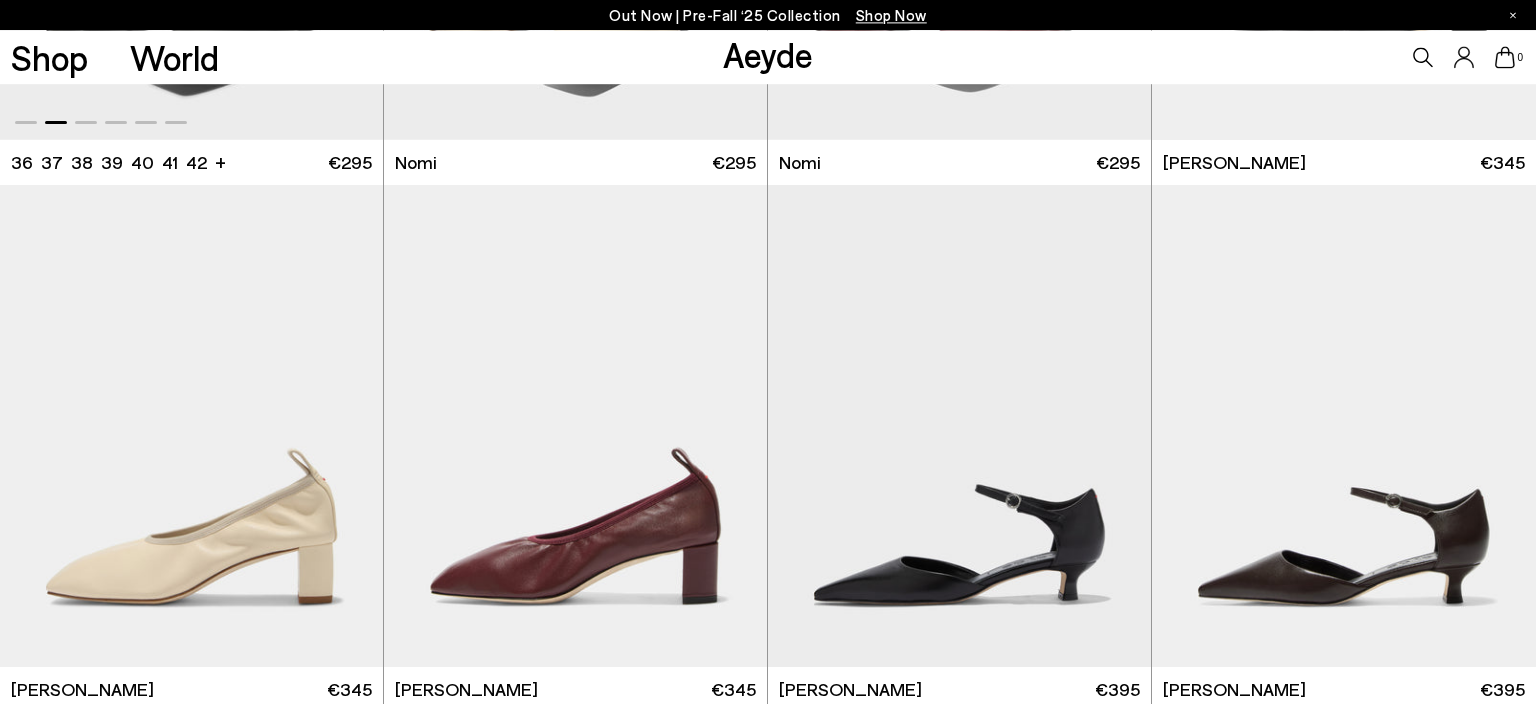 scroll, scrollTop: 2006, scrollLeft: 0, axis: vertical 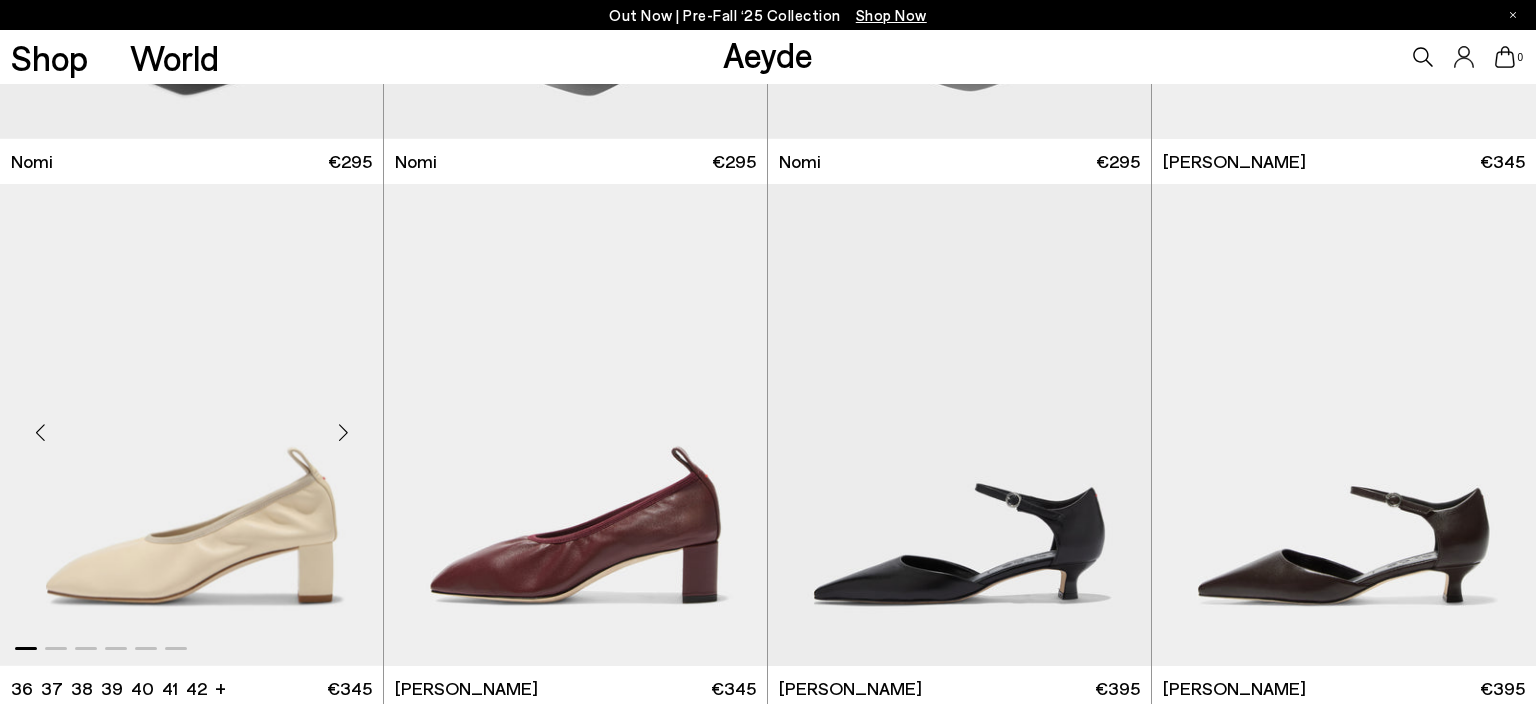 click at bounding box center (343, 433) 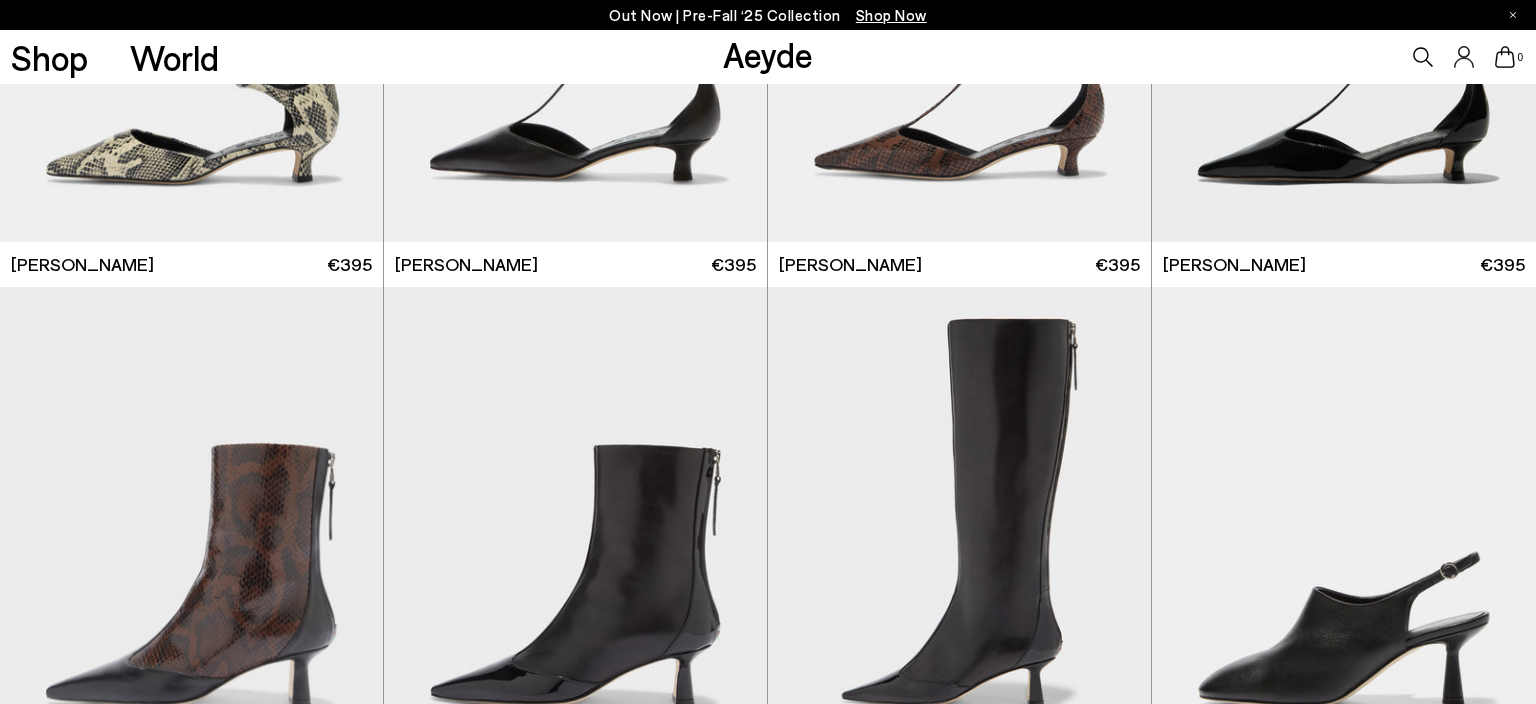 scroll, scrollTop: 3273, scrollLeft: 0, axis: vertical 